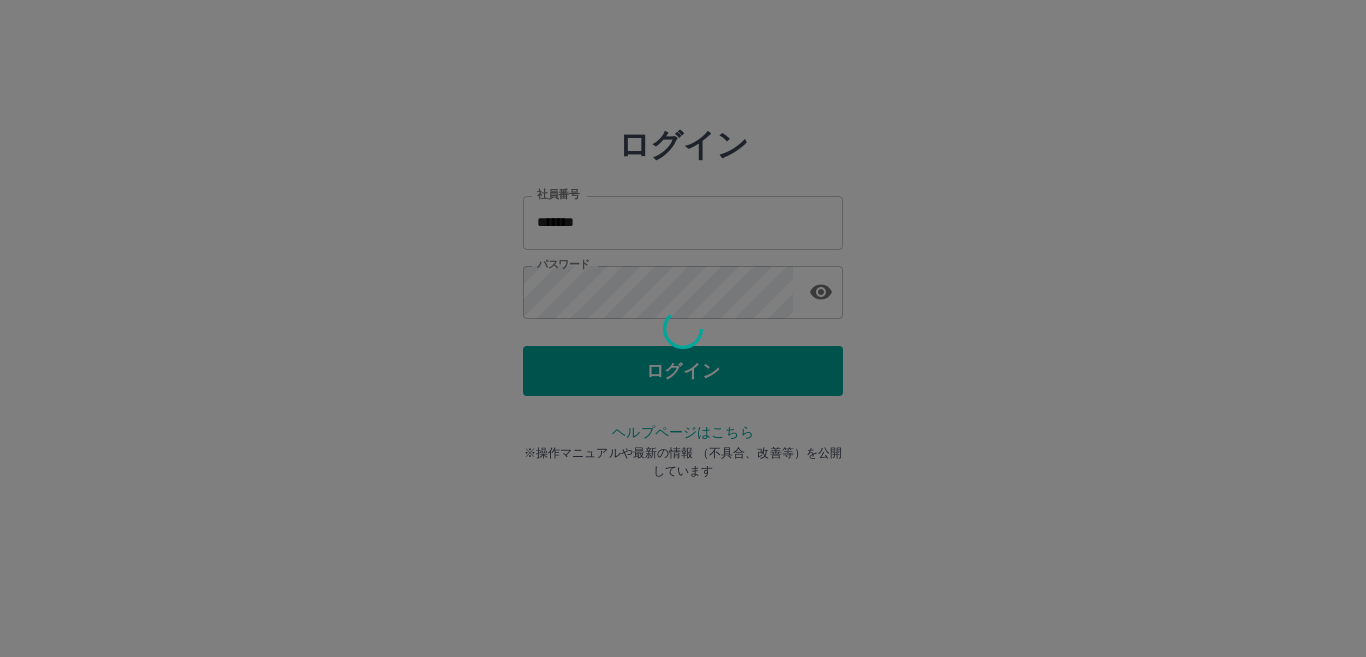 scroll, scrollTop: 0, scrollLeft: 0, axis: both 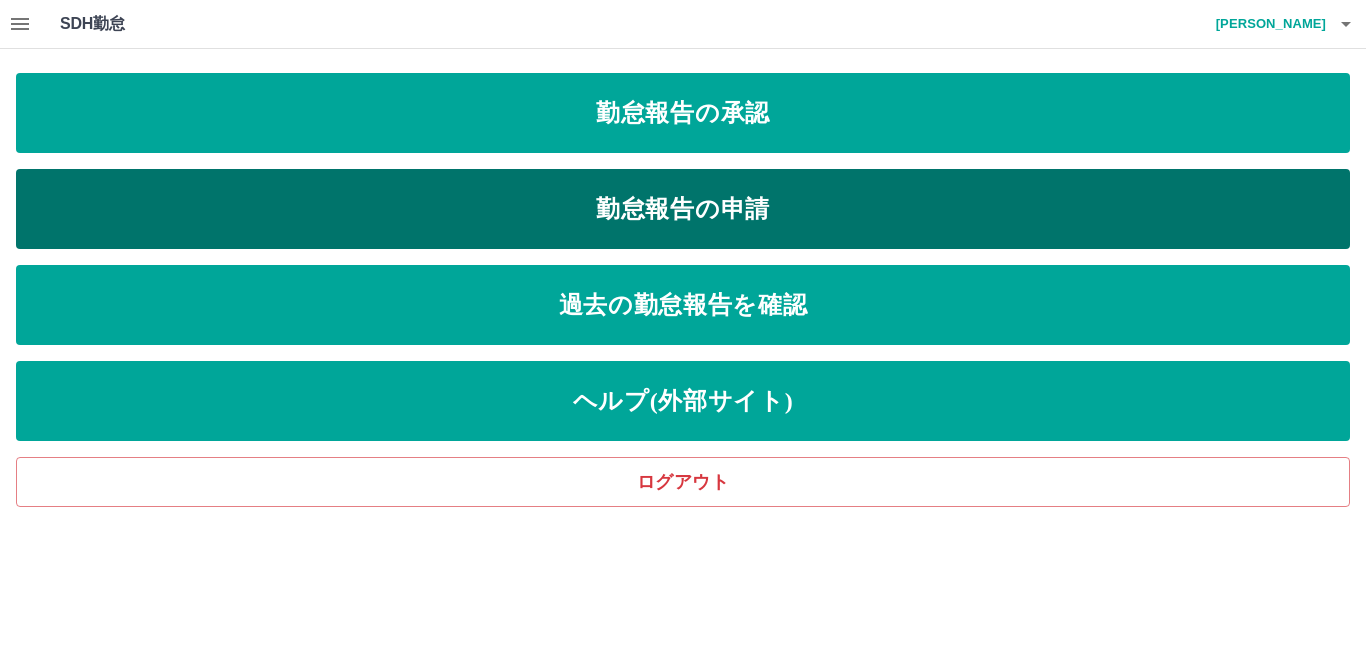 click on "勤怠報告の申請" at bounding box center [683, 209] 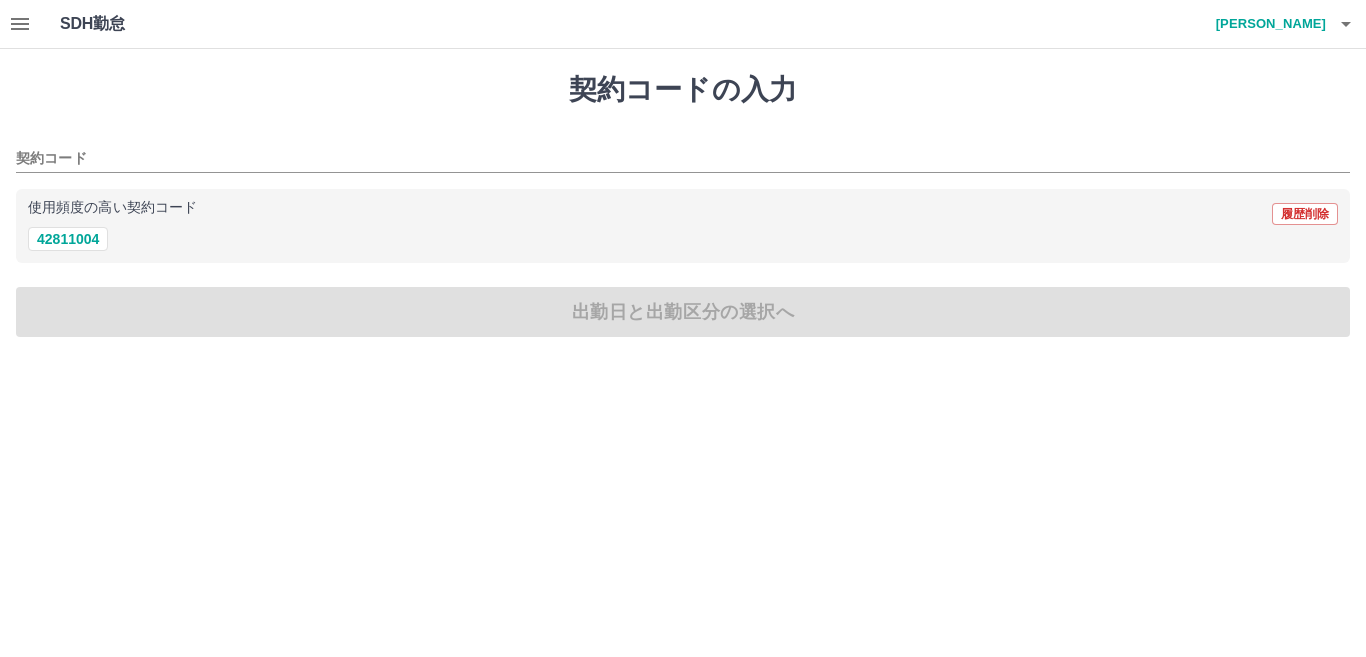 click on "42811004" at bounding box center [683, 239] 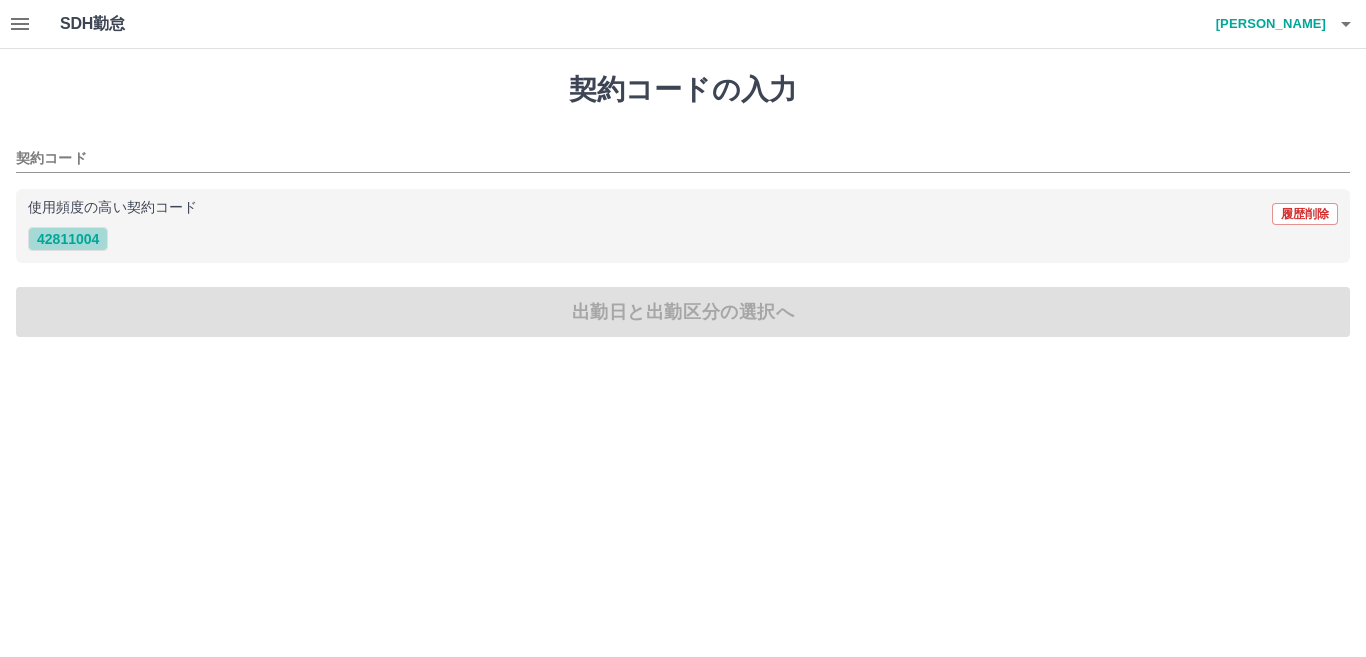 click on "42811004" at bounding box center [68, 239] 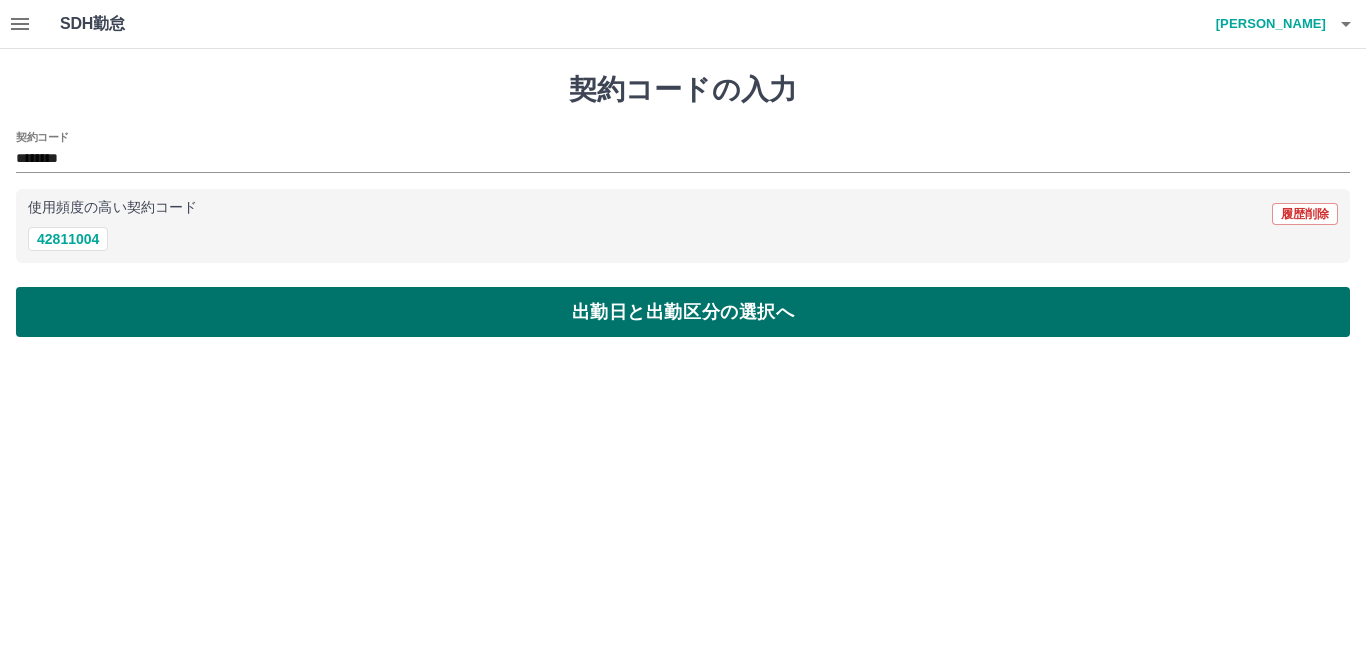 click on "出勤日と出勤区分の選択へ" at bounding box center (683, 312) 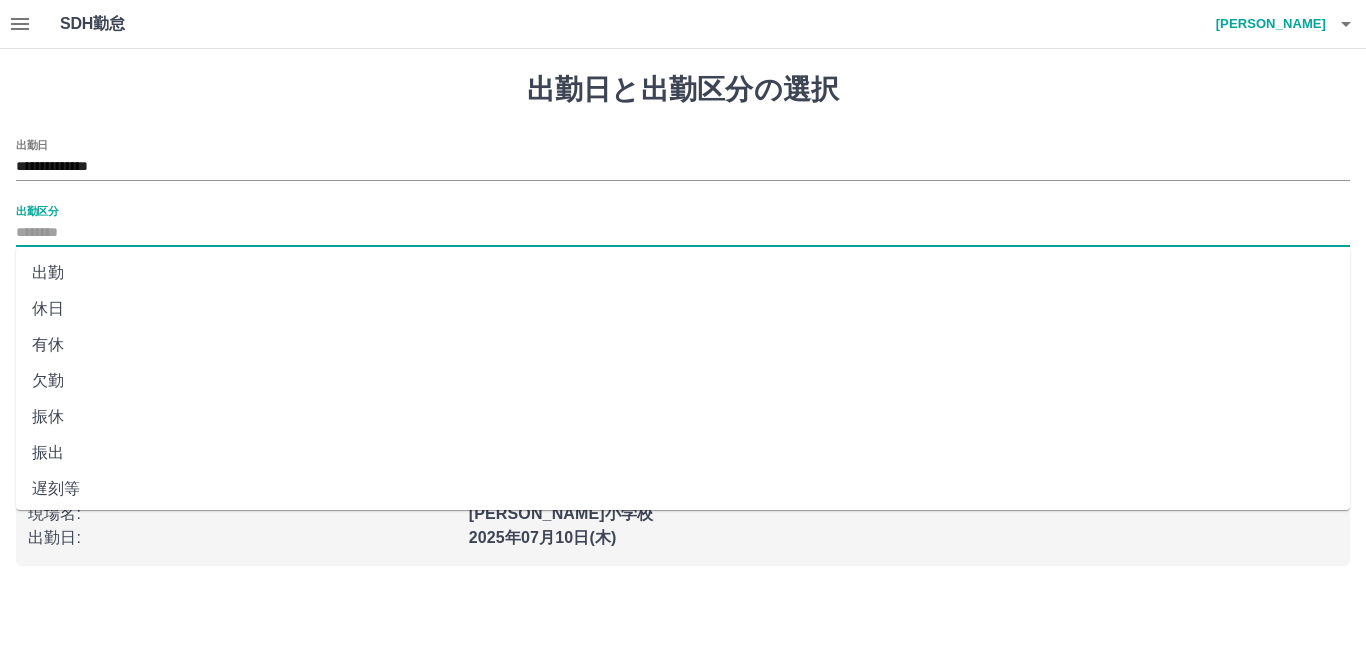 click on "出勤区分" at bounding box center [683, 233] 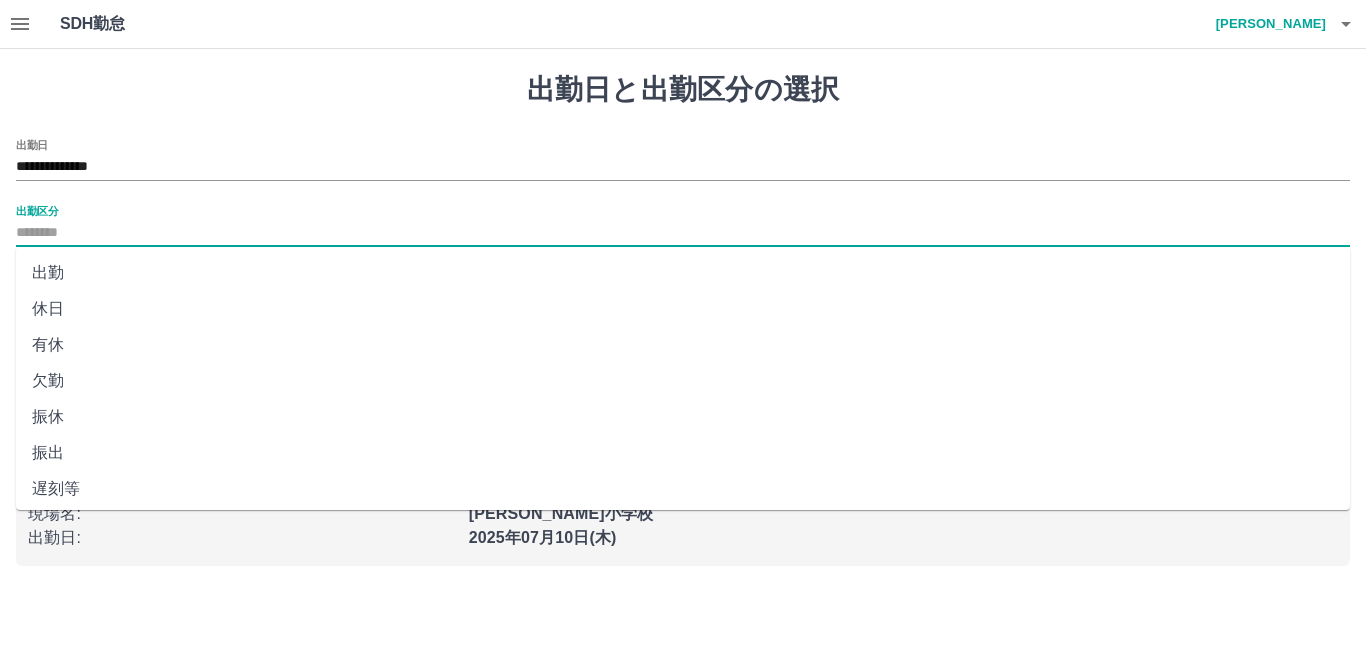 click on "出勤" at bounding box center (683, 273) 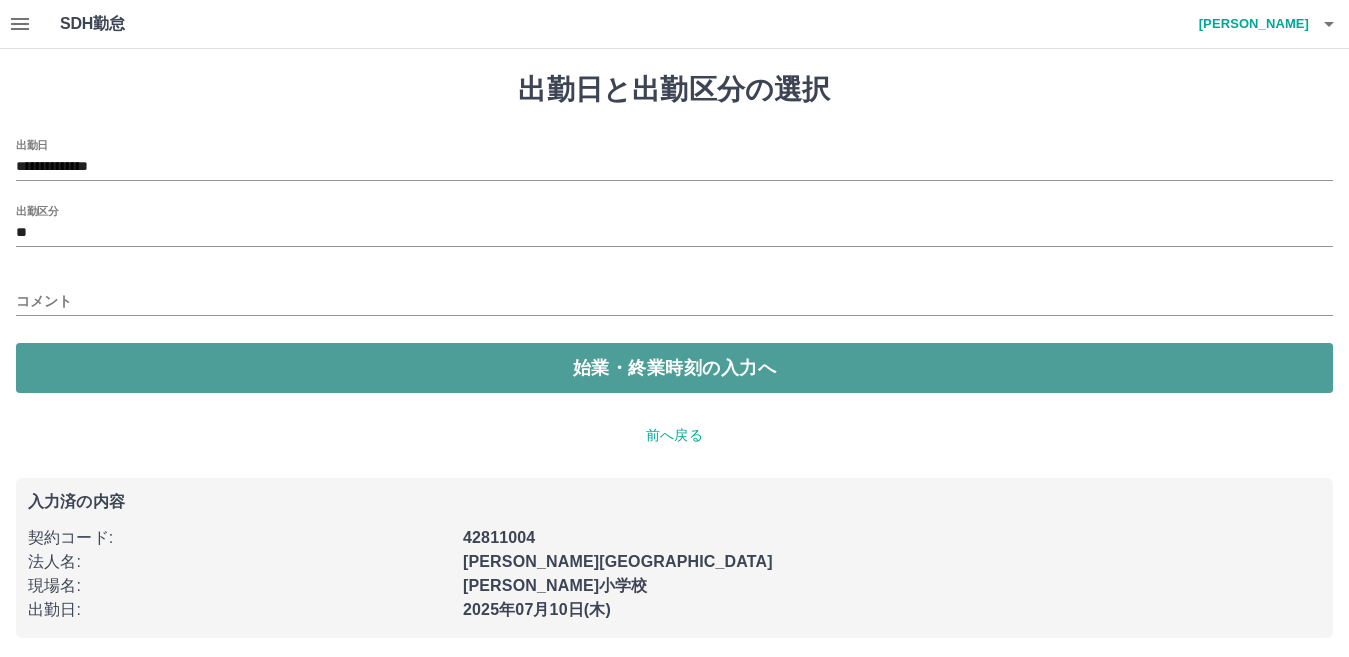 click on "始業・終業時刻の入力へ" at bounding box center [674, 368] 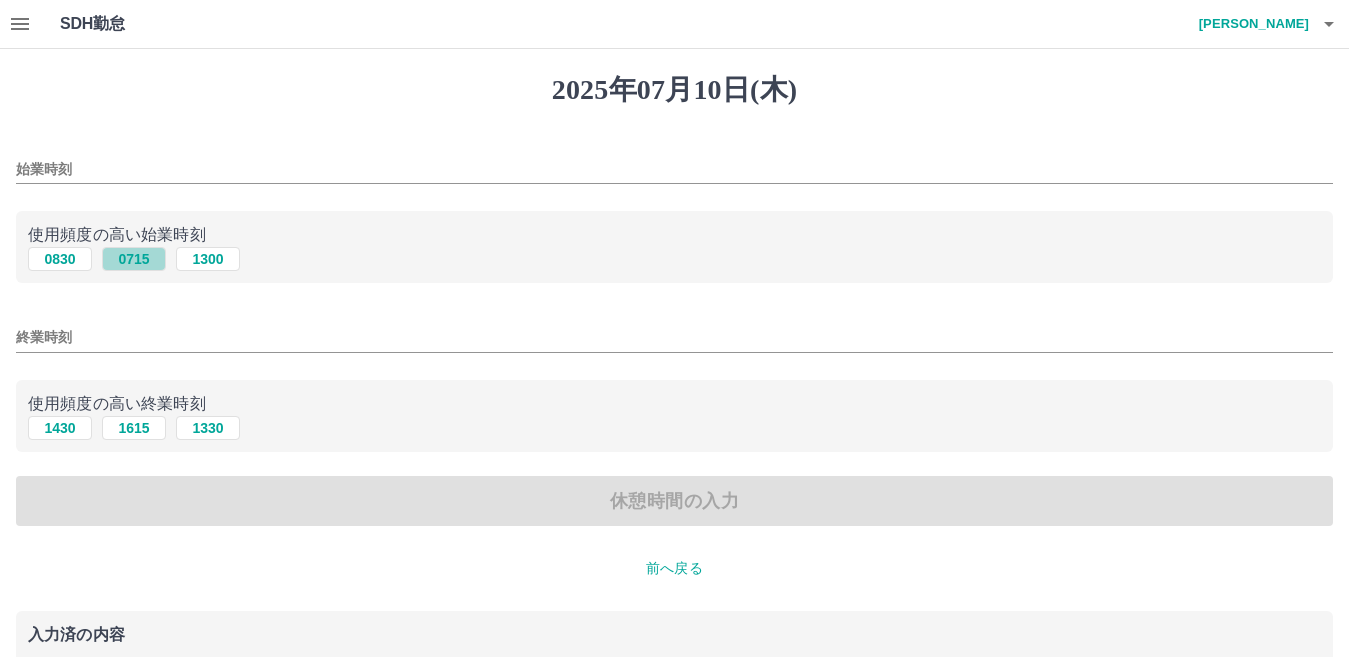 click on "0715" at bounding box center [134, 259] 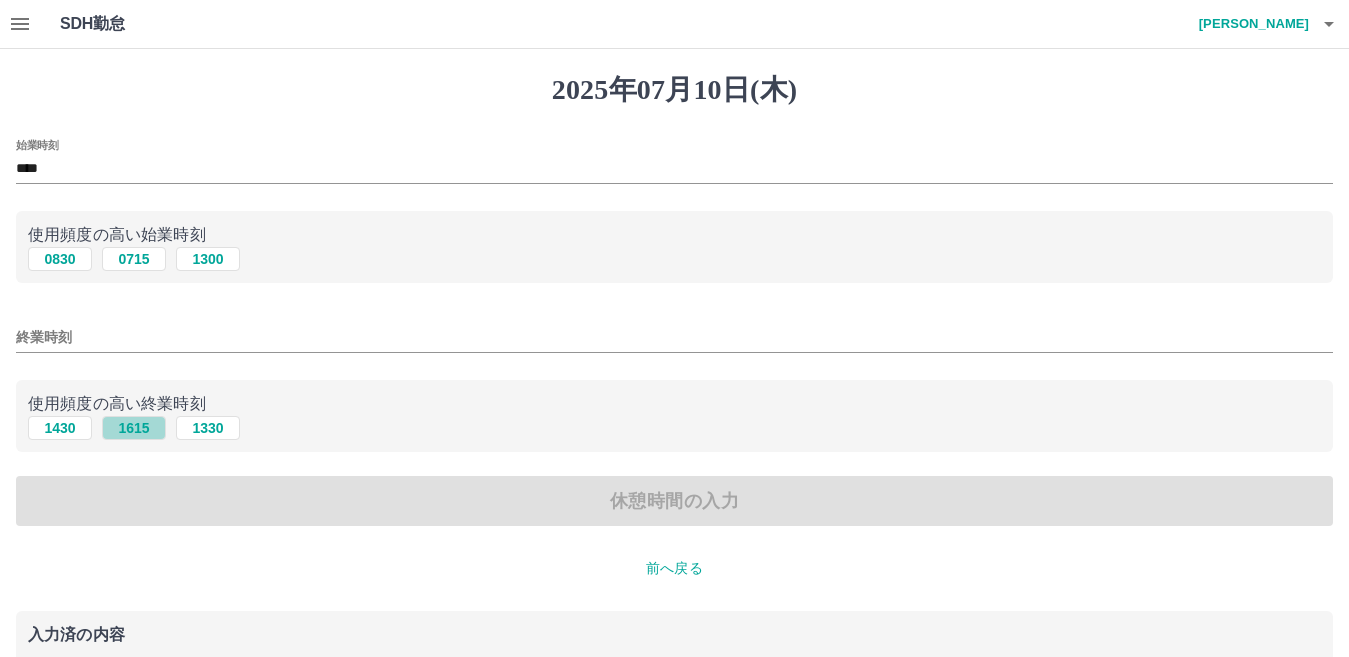 click on "1615" at bounding box center [134, 428] 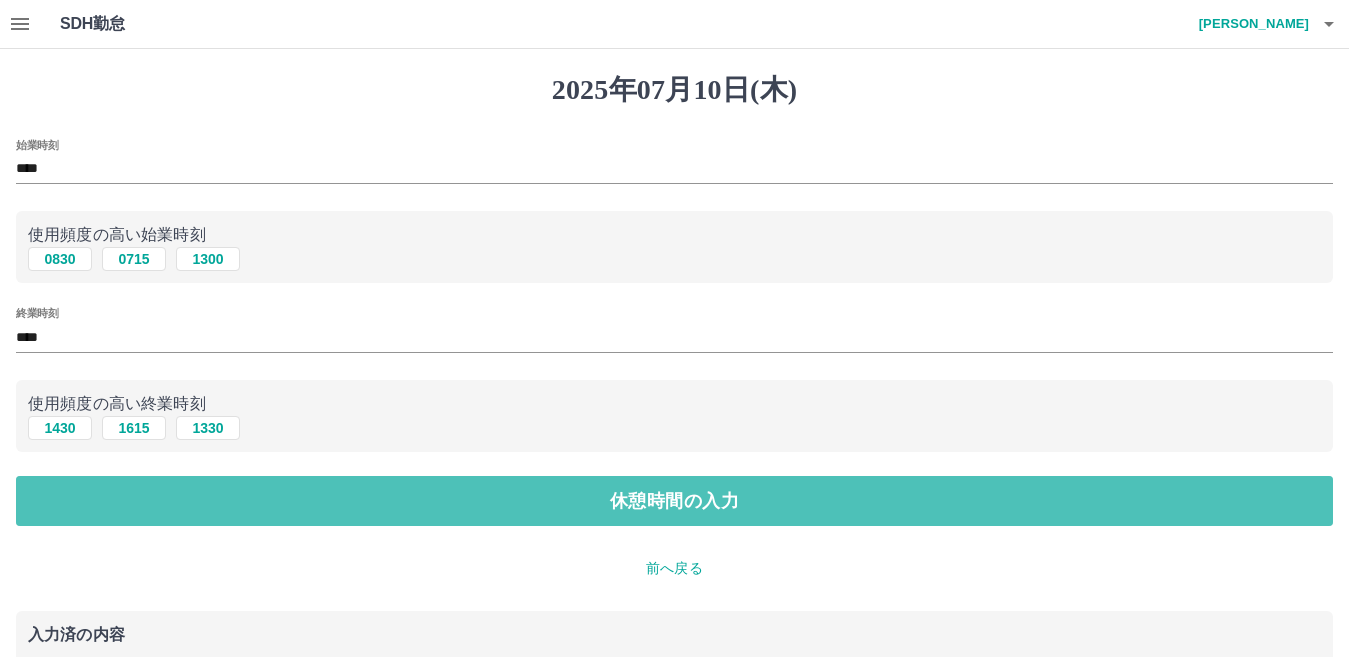 drag, startPoint x: 163, startPoint y: 487, endPoint x: 183, endPoint y: 540, distance: 56.648037 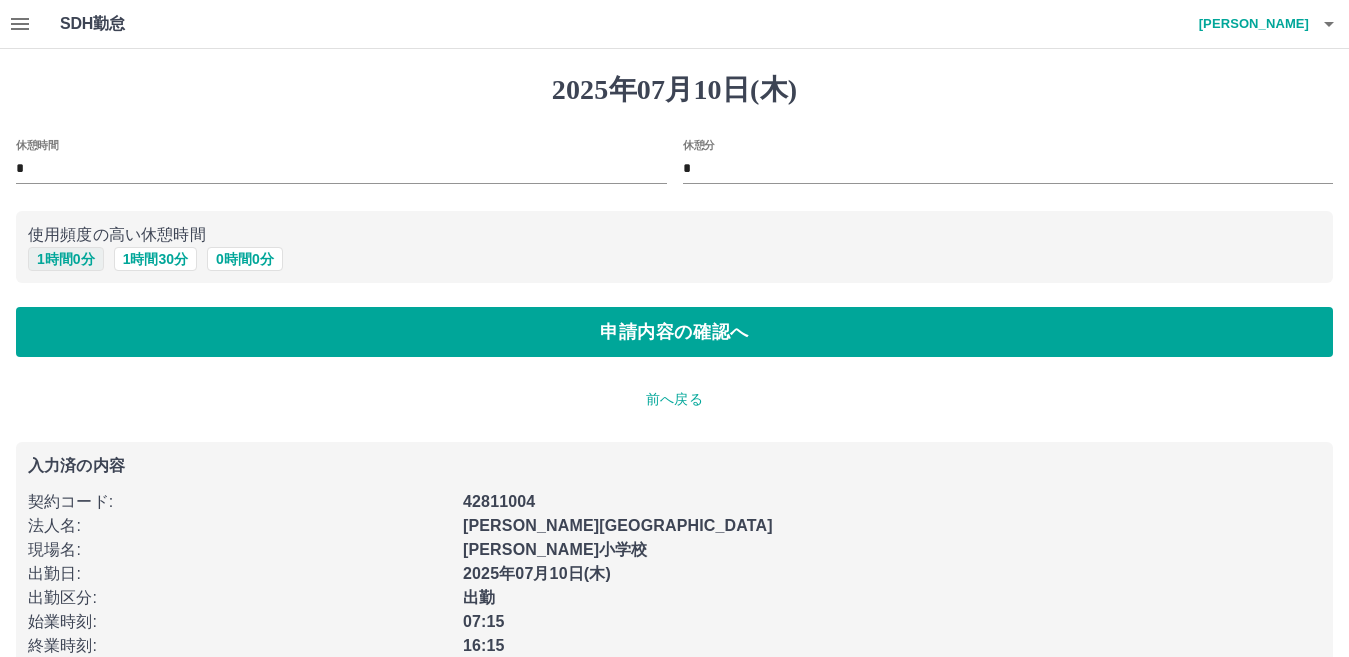 click on "1 時間 0 分" at bounding box center [66, 259] 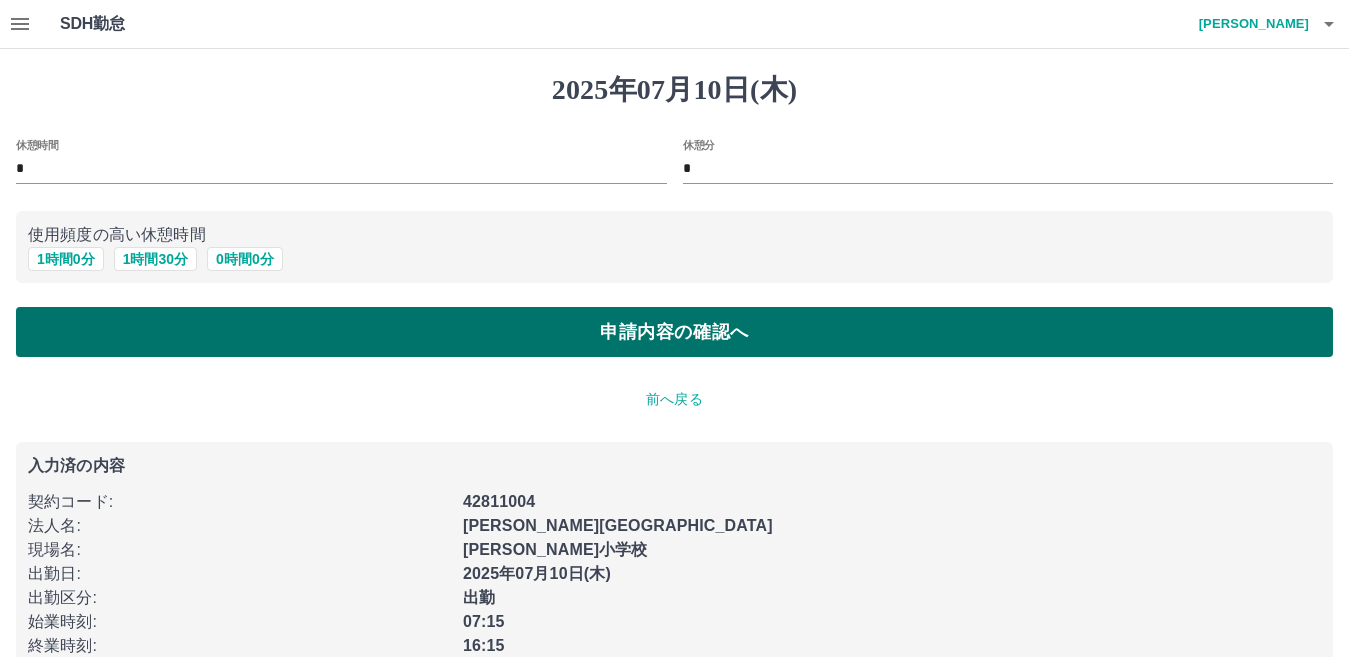 click on "申請内容の確認へ" at bounding box center (674, 332) 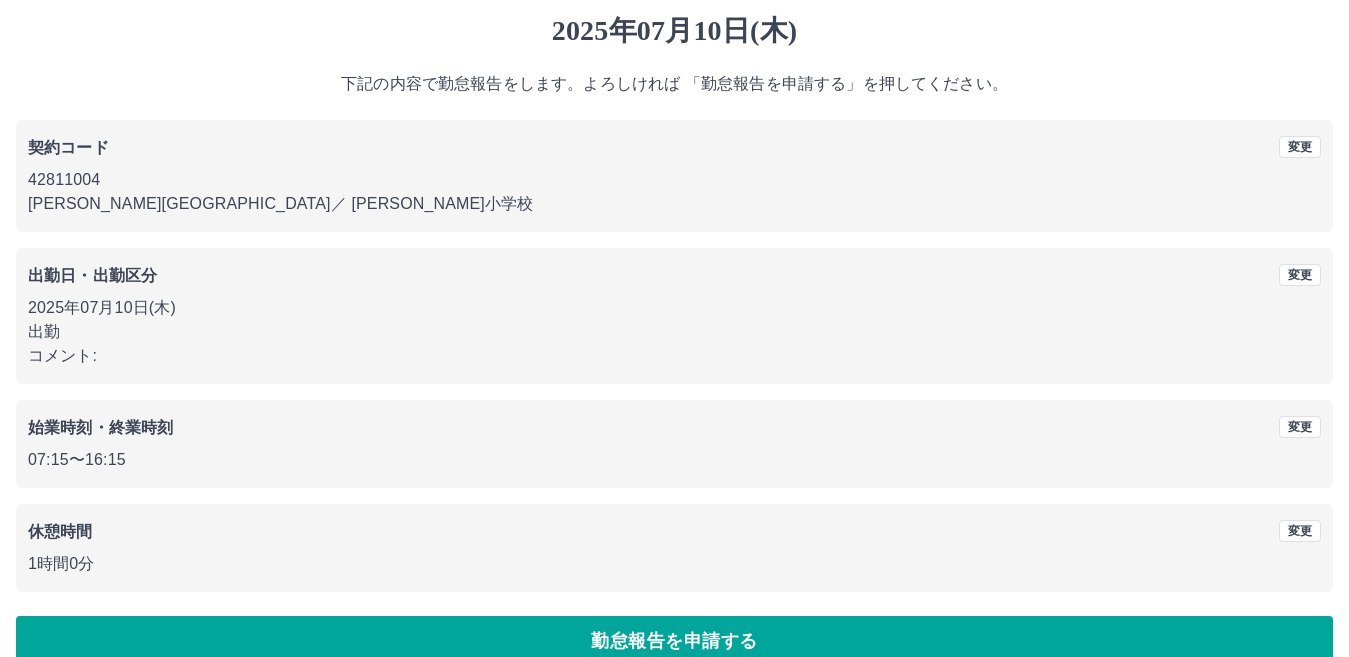 scroll, scrollTop: 92, scrollLeft: 0, axis: vertical 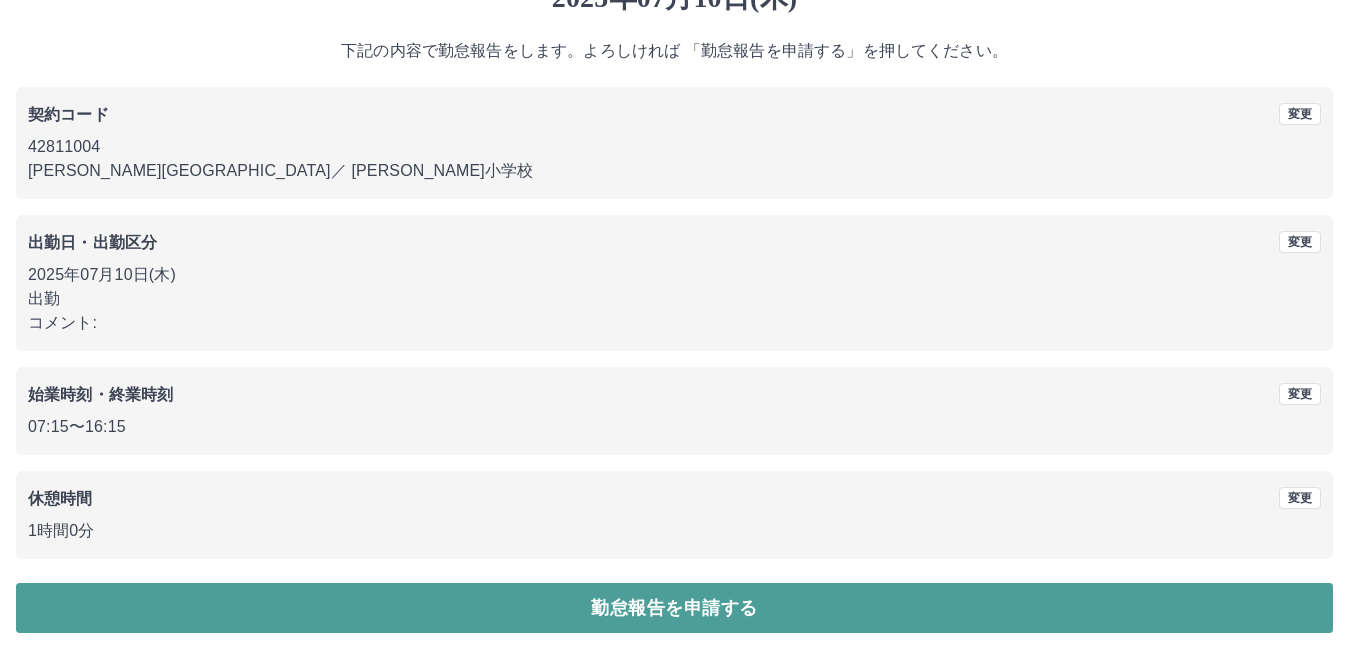 click on "勤怠報告を申請する" at bounding box center [674, 608] 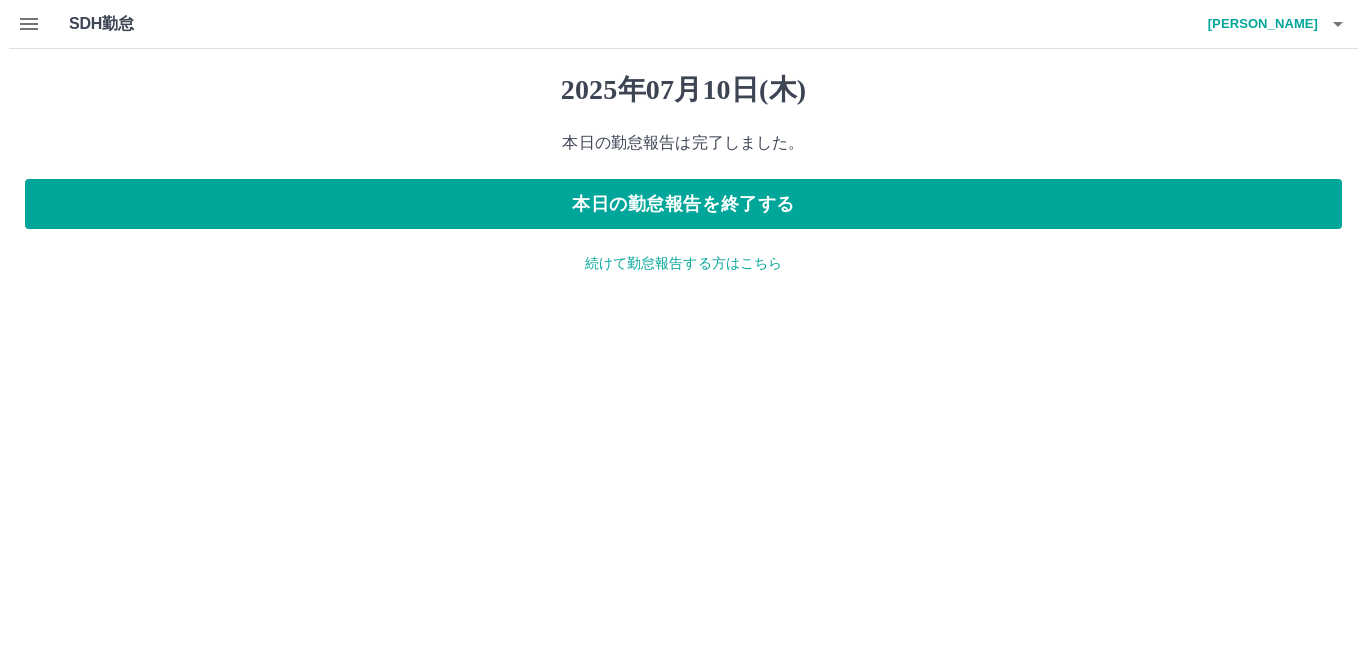 scroll, scrollTop: 0, scrollLeft: 0, axis: both 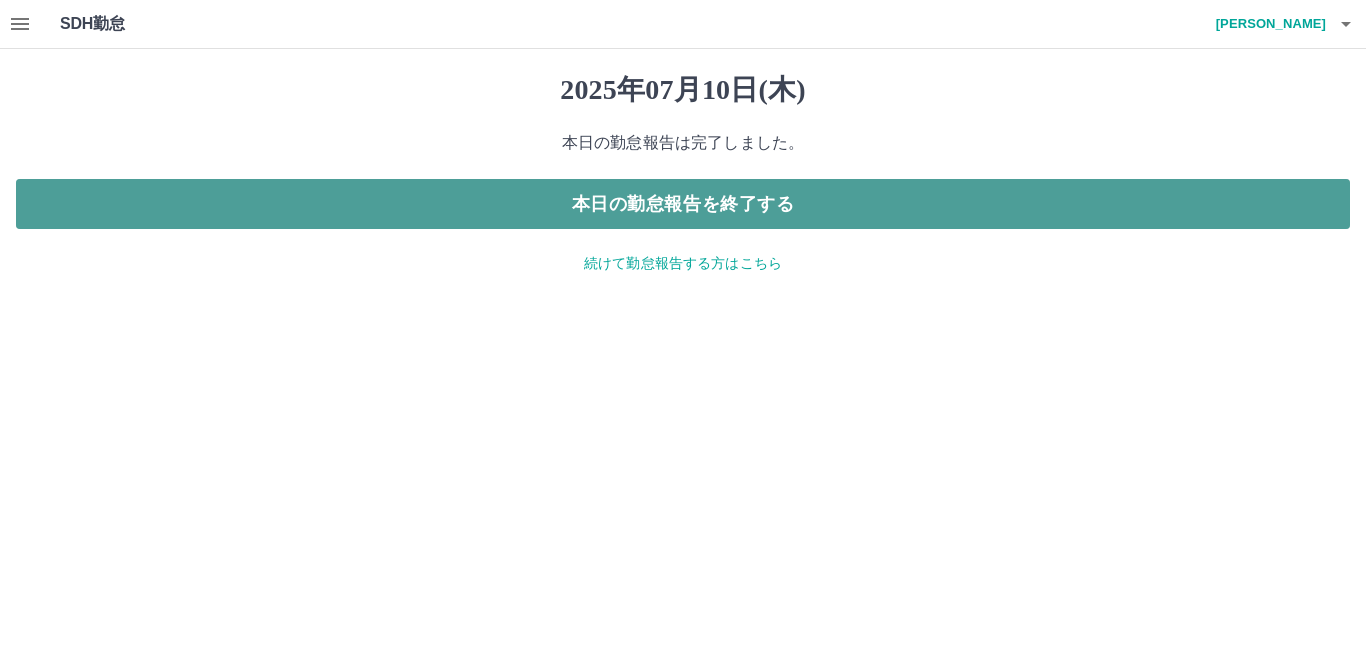 click on "本日の勤怠報告を終了する" at bounding box center [683, 204] 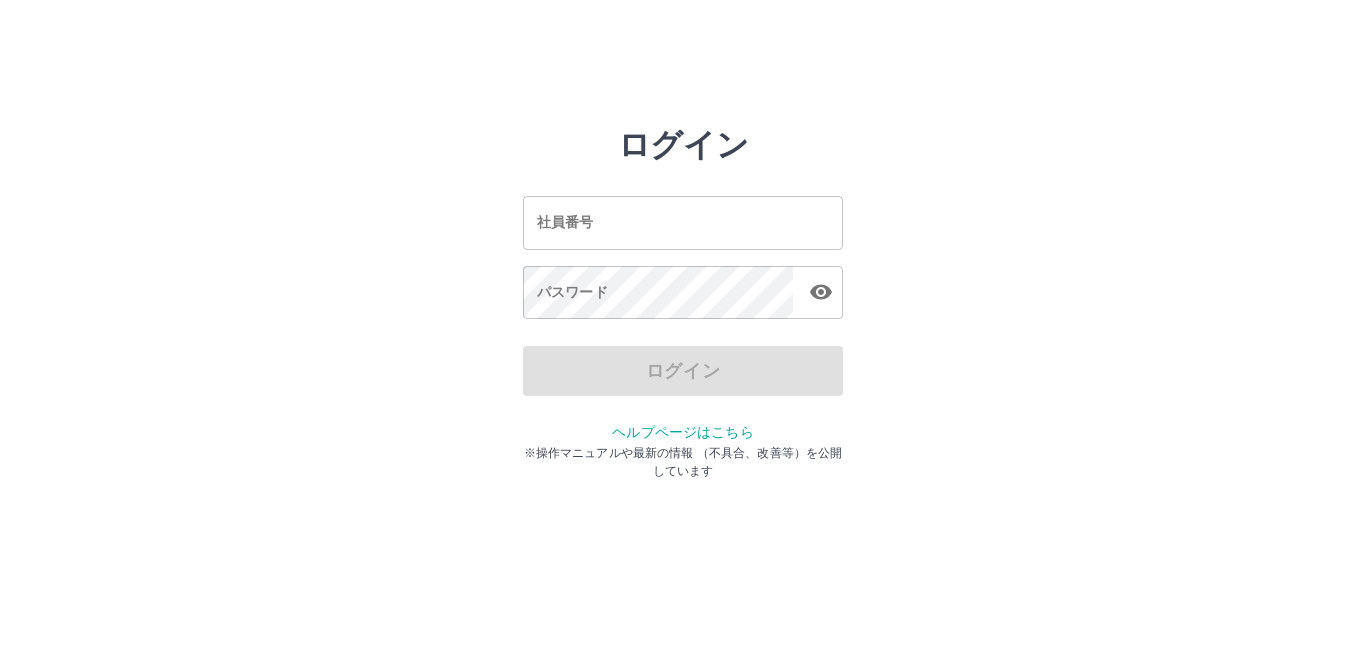 scroll, scrollTop: 0, scrollLeft: 0, axis: both 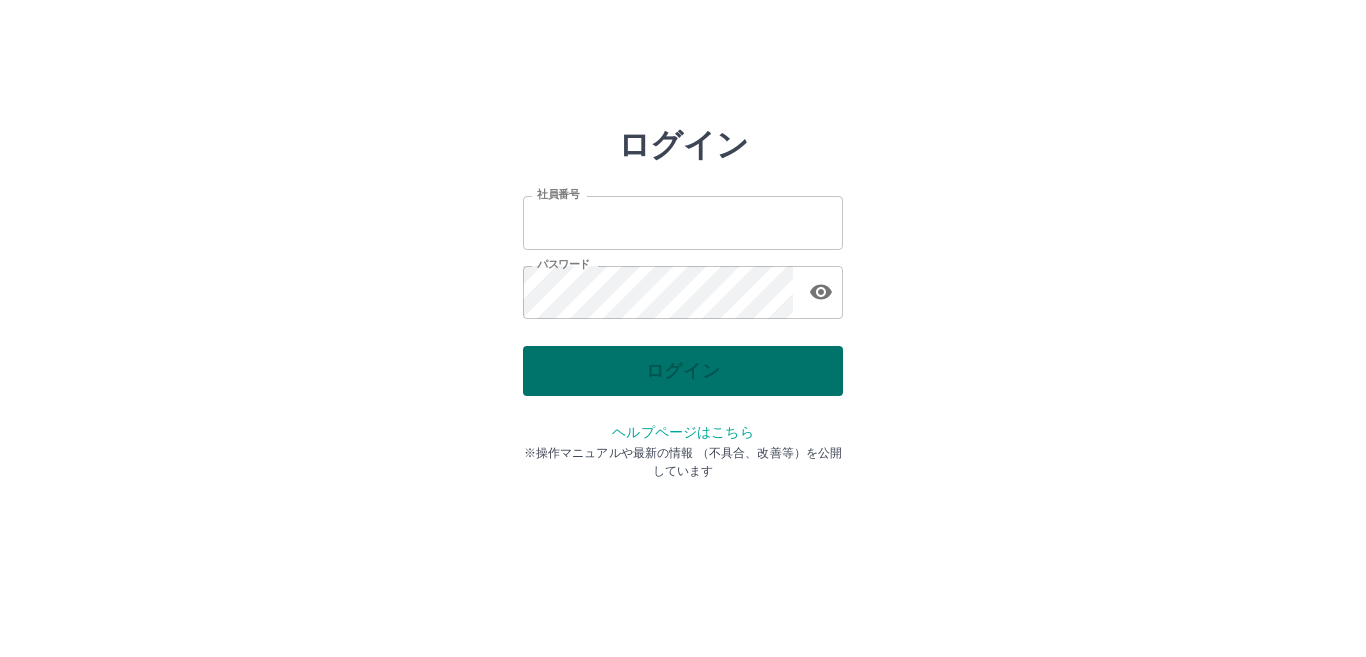 type on "*******" 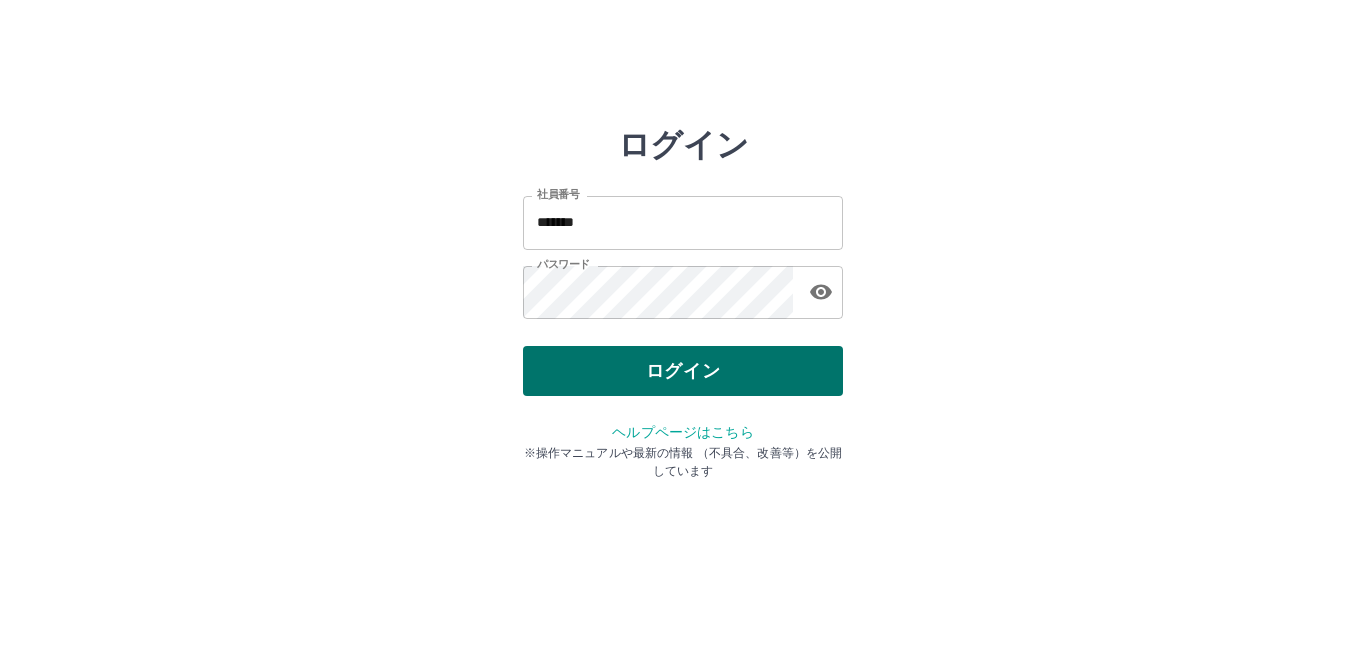 click on "ログイン" at bounding box center (683, 371) 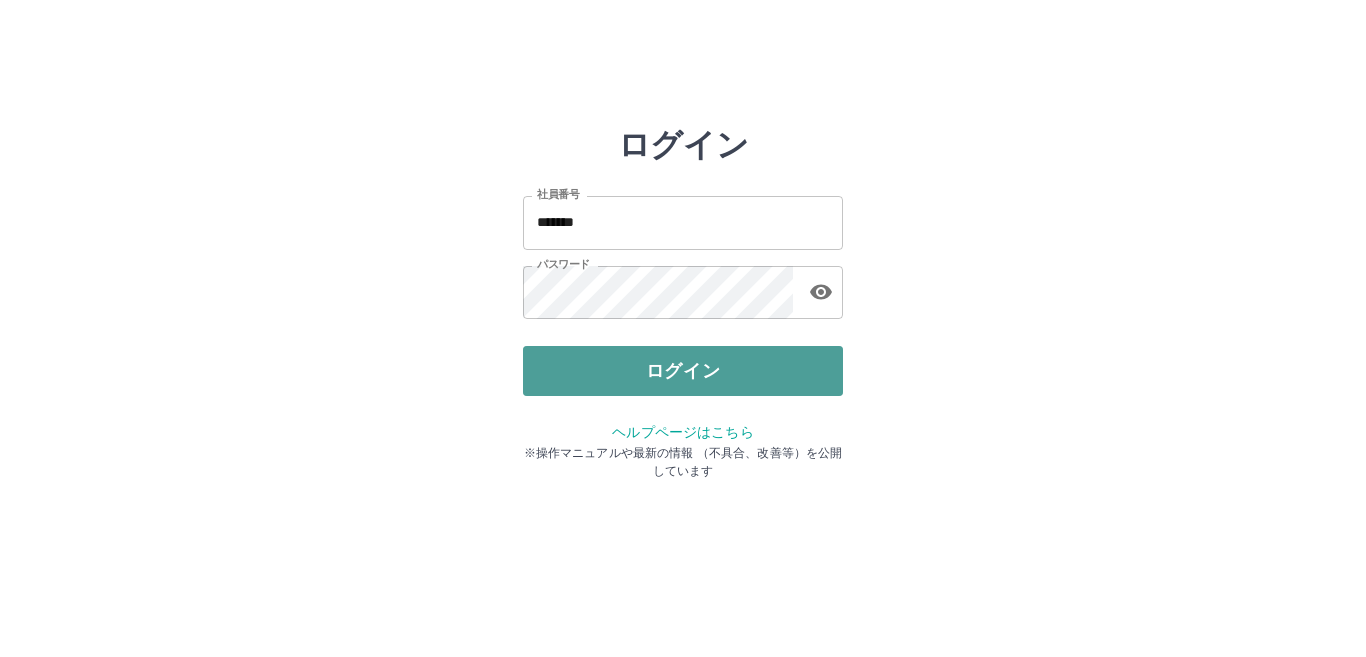 click on "ログイン" at bounding box center [683, 371] 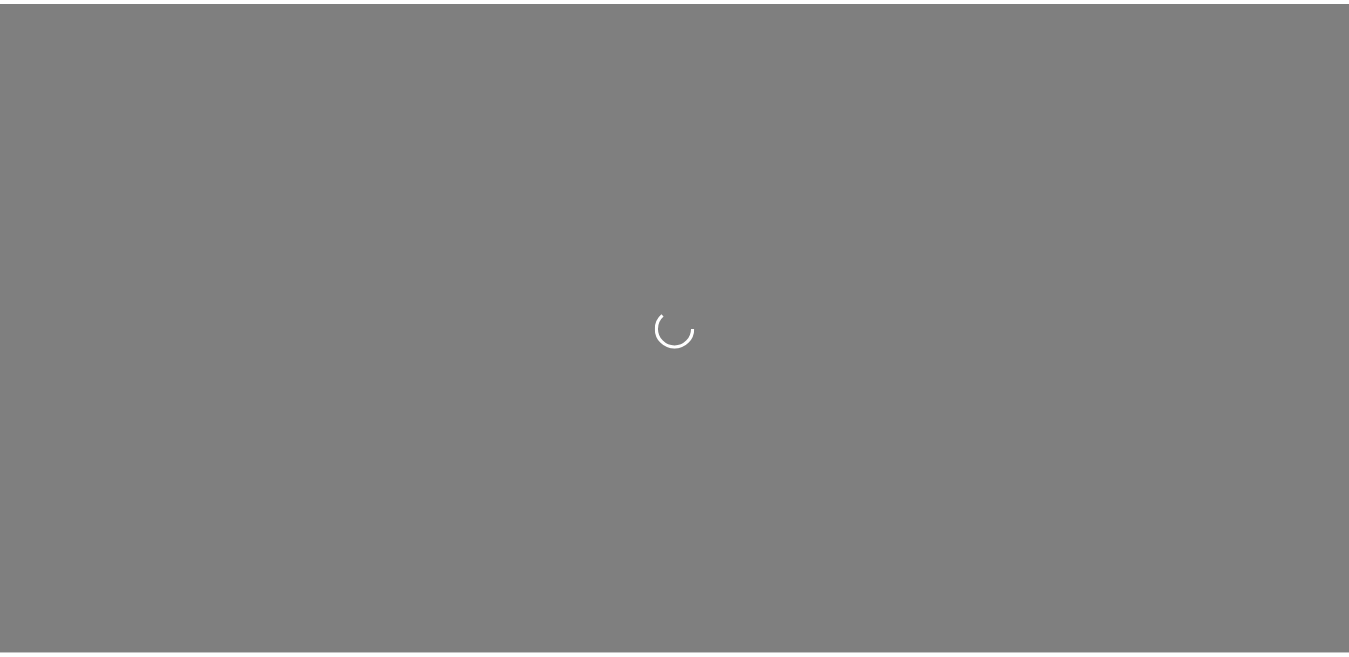 scroll, scrollTop: 0, scrollLeft: 0, axis: both 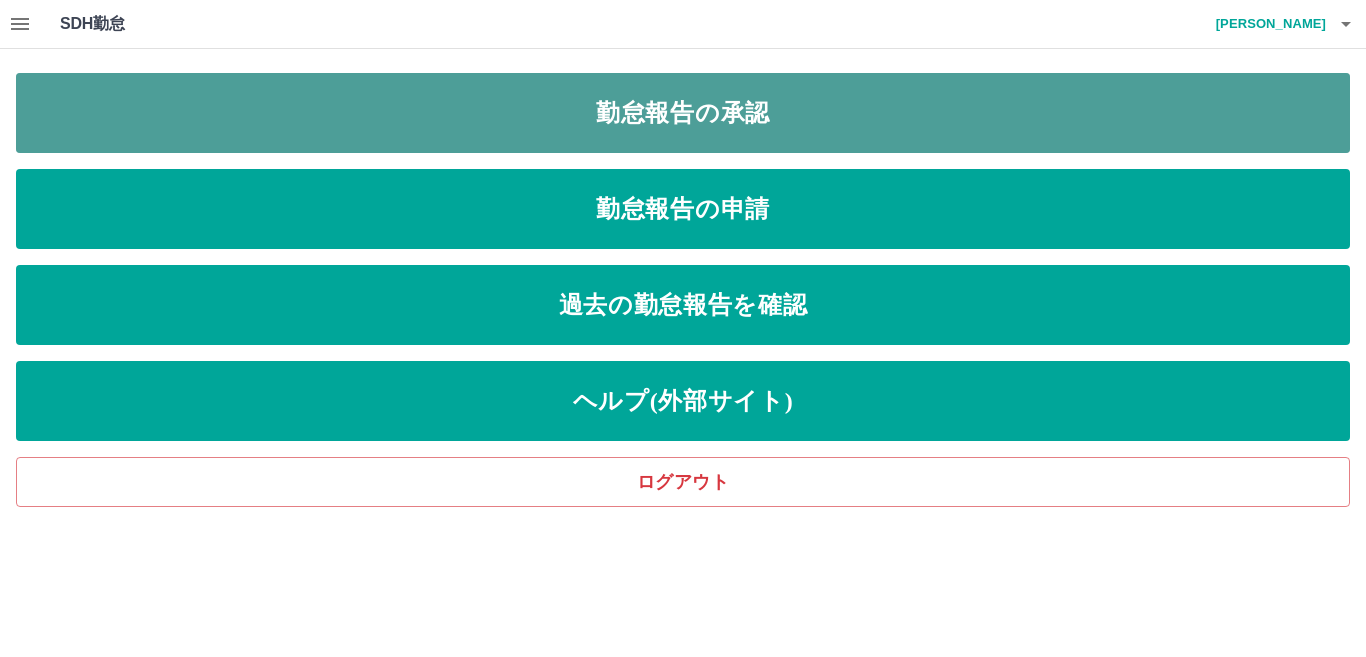 click on "勤怠報告の承認" at bounding box center [683, 113] 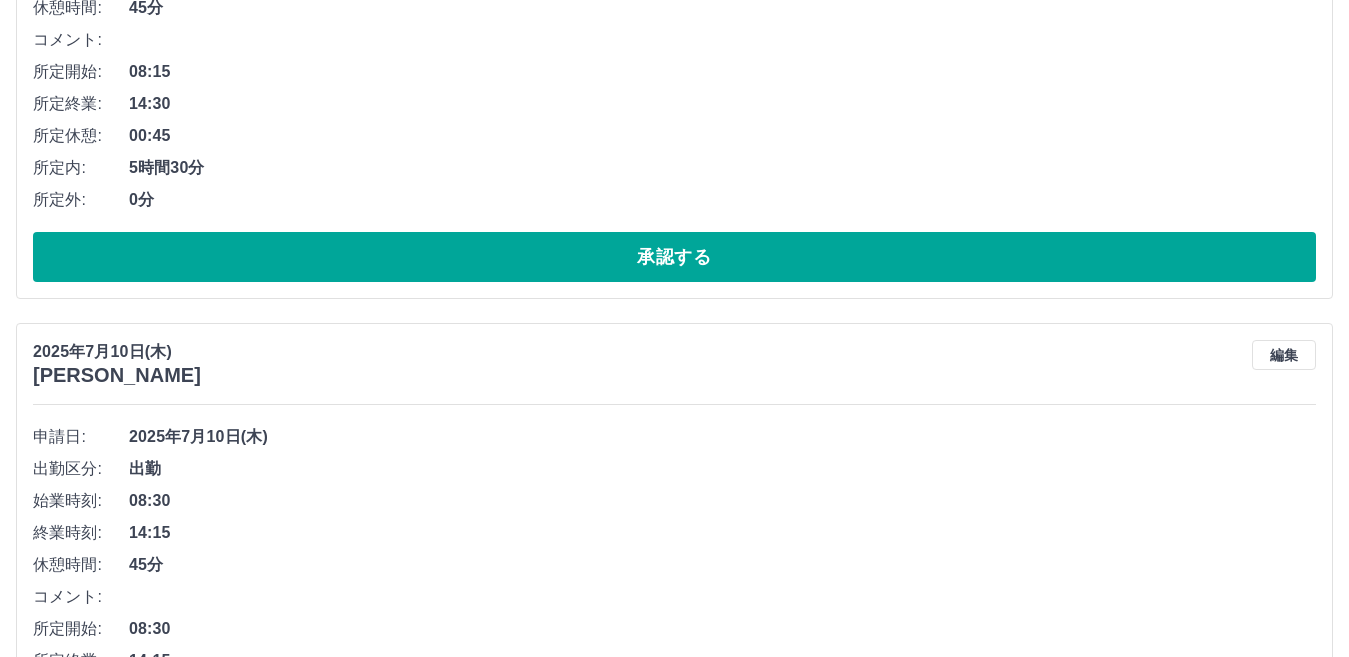 scroll, scrollTop: 1250, scrollLeft: 0, axis: vertical 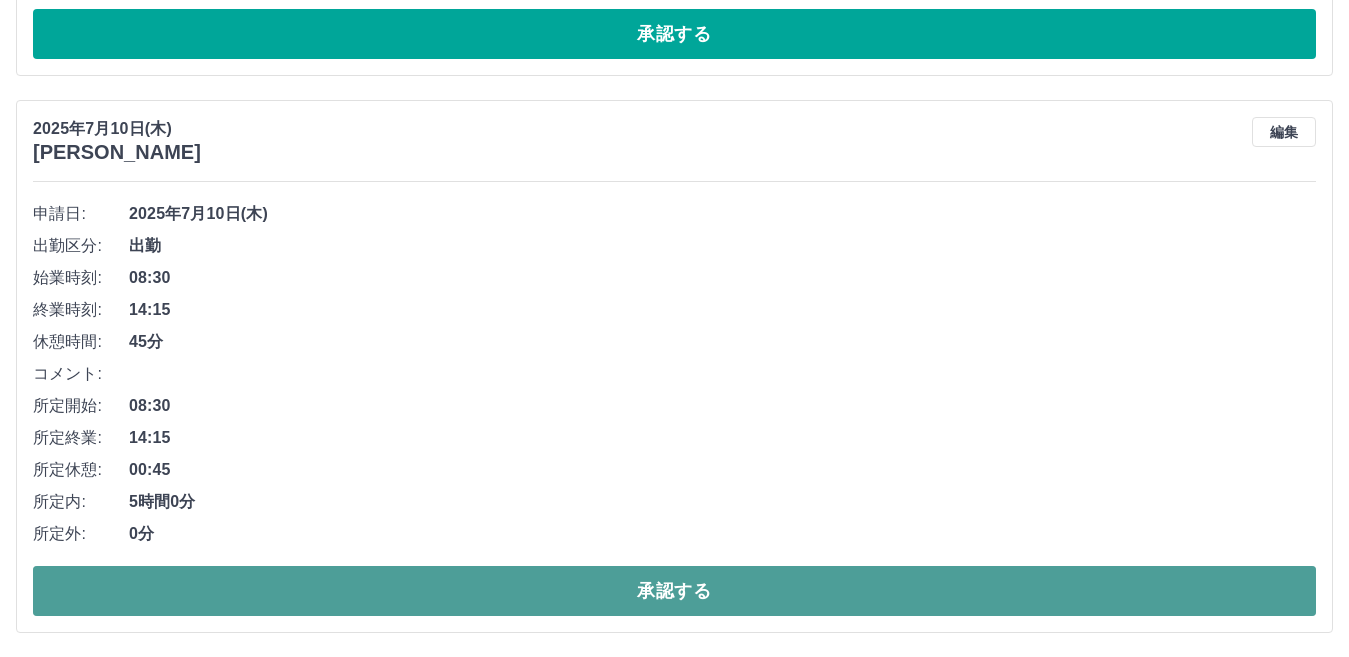 drag, startPoint x: 778, startPoint y: 581, endPoint x: 810, endPoint y: 540, distance: 52.009613 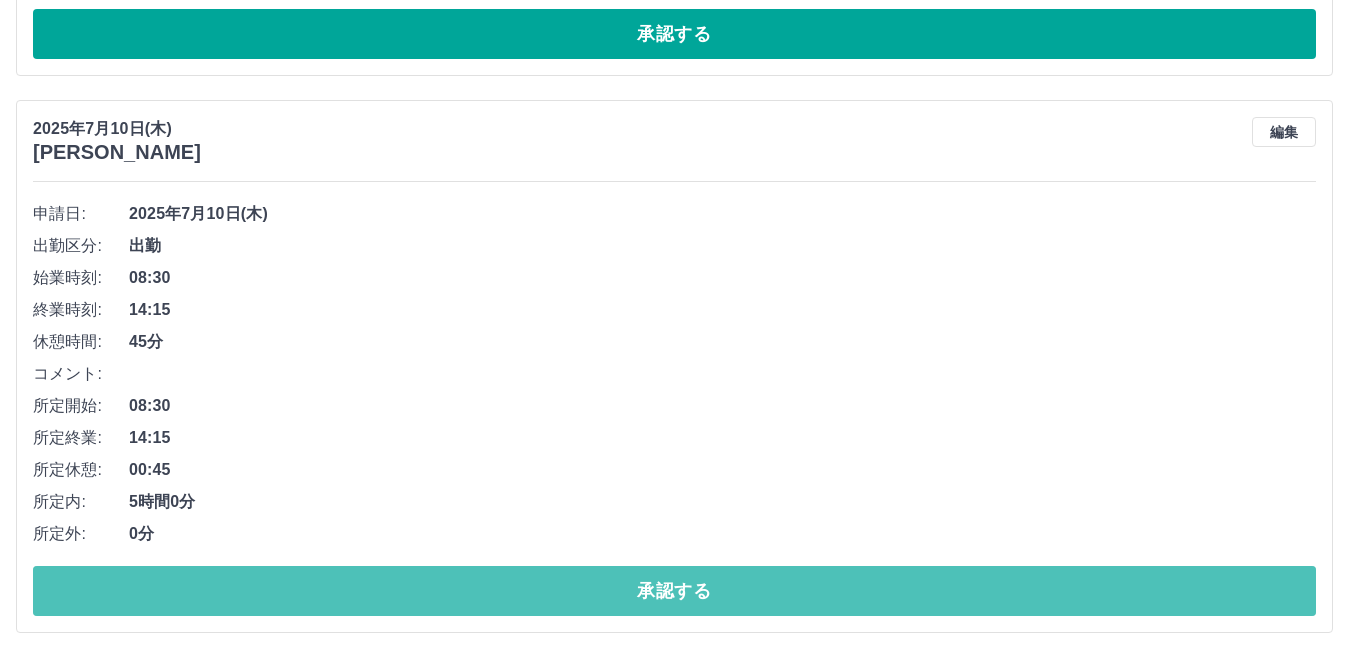 click on "承認する" at bounding box center (674, 591) 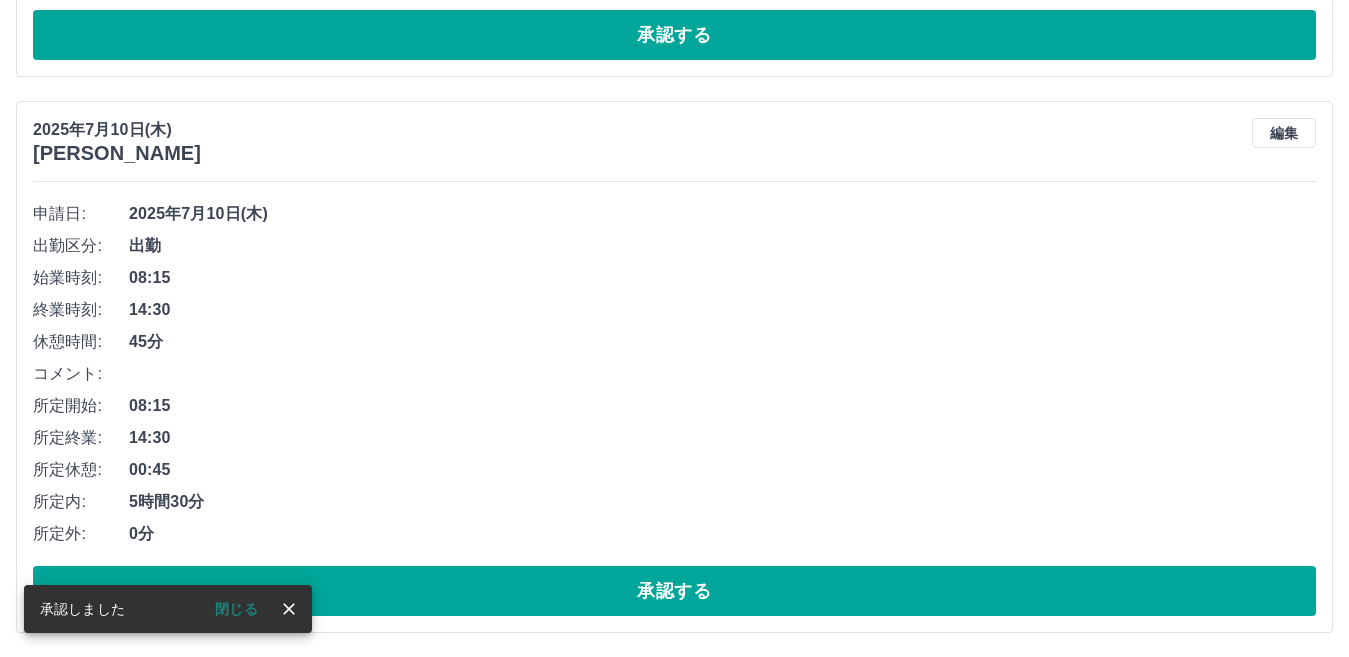 scroll, scrollTop: 693, scrollLeft: 0, axis: vertical 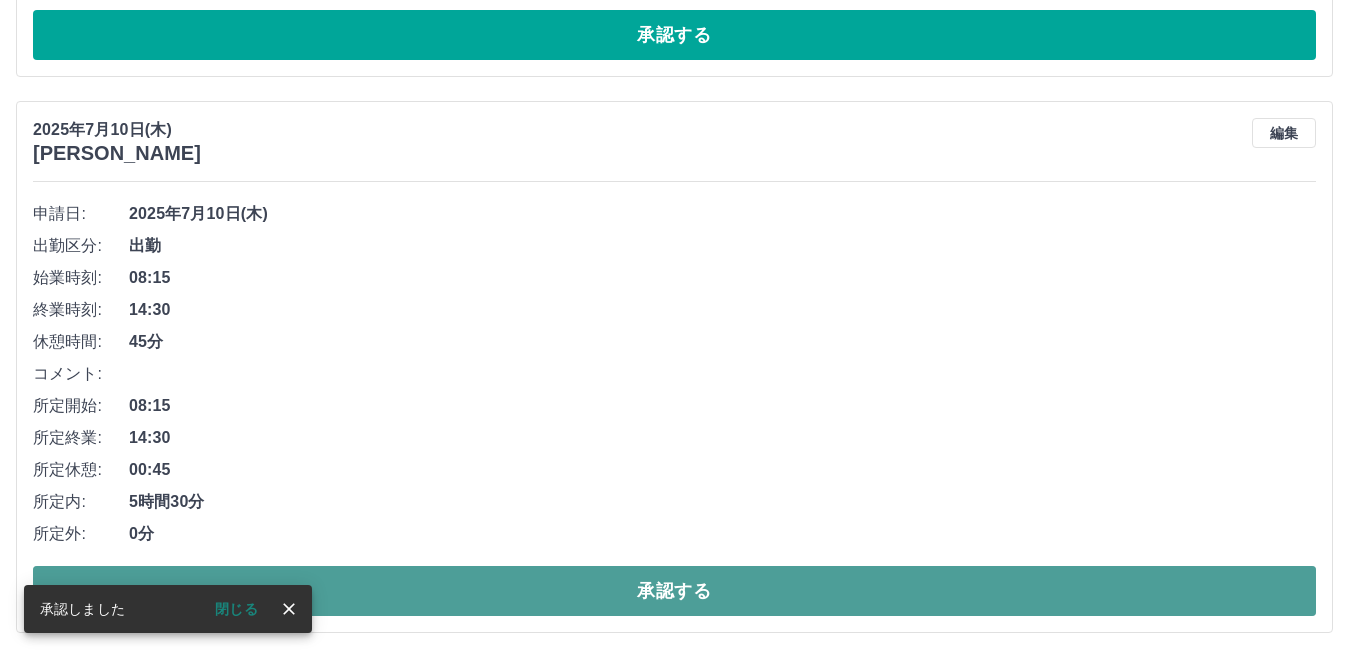 click on "承認する" at bounding box center [674, 591] 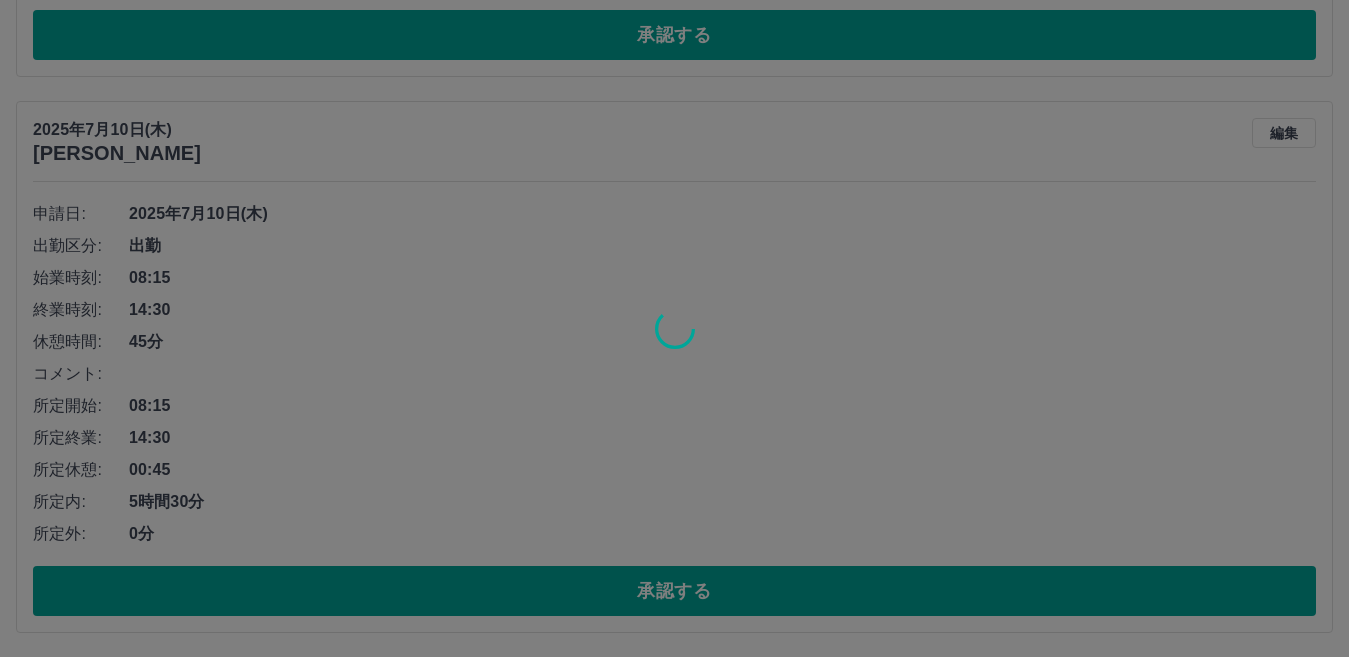 scroll, scrollTop: 137, scrollLeft: 0, axis: vertical 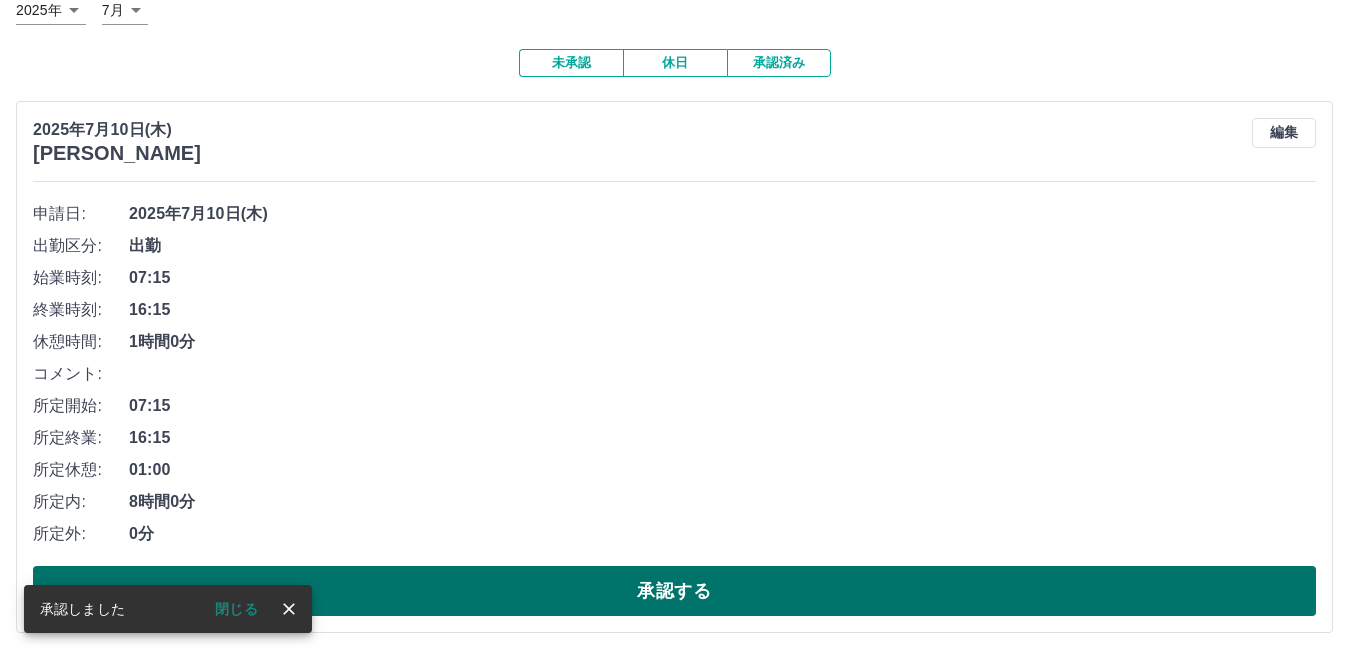 click on "承認する" at bounding box center [674, 591] 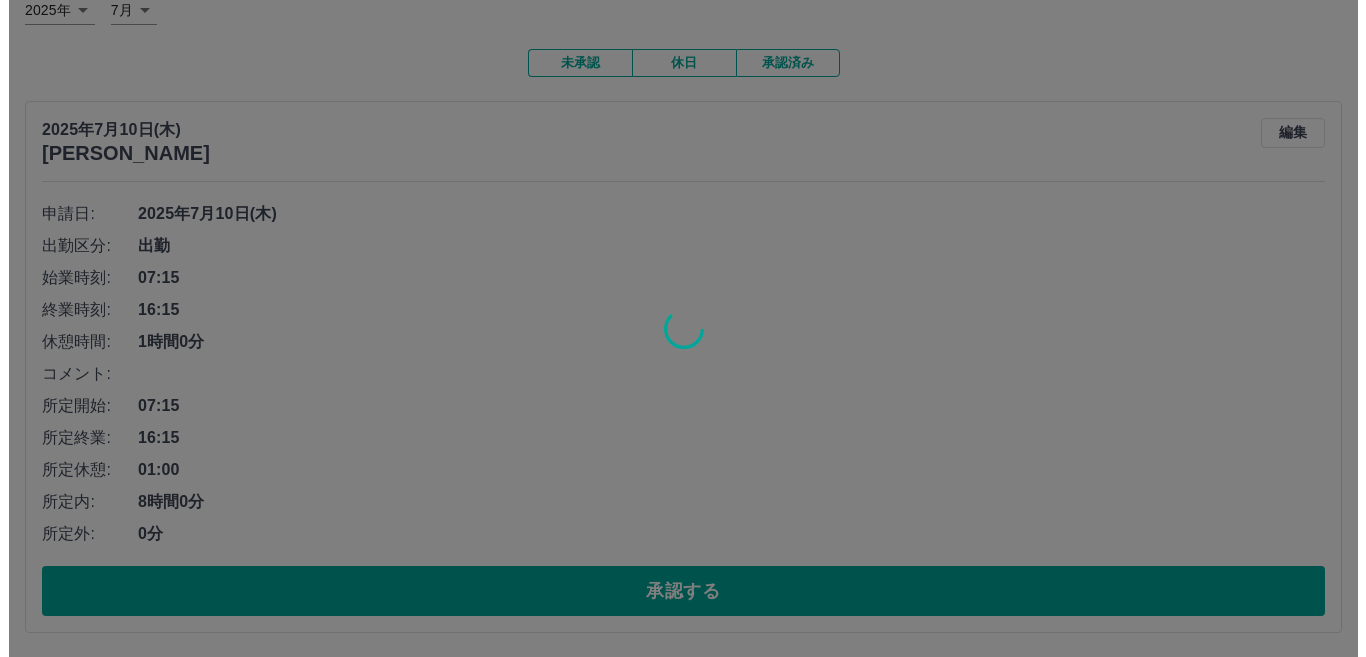 scroll, scrollTop: 0, scrollLeft: 0, axis: both 